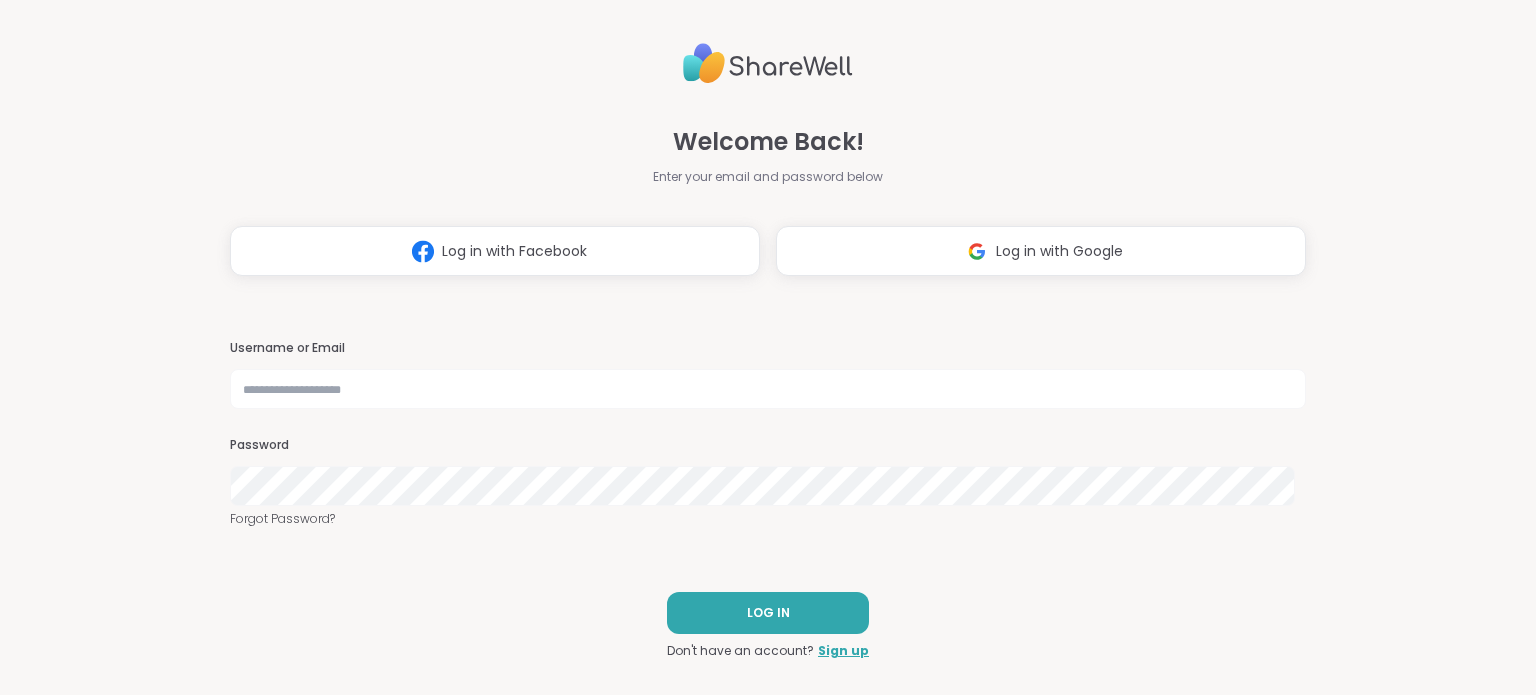 scroll, scrollTop: 0, scrollLeft: 0, axis: both 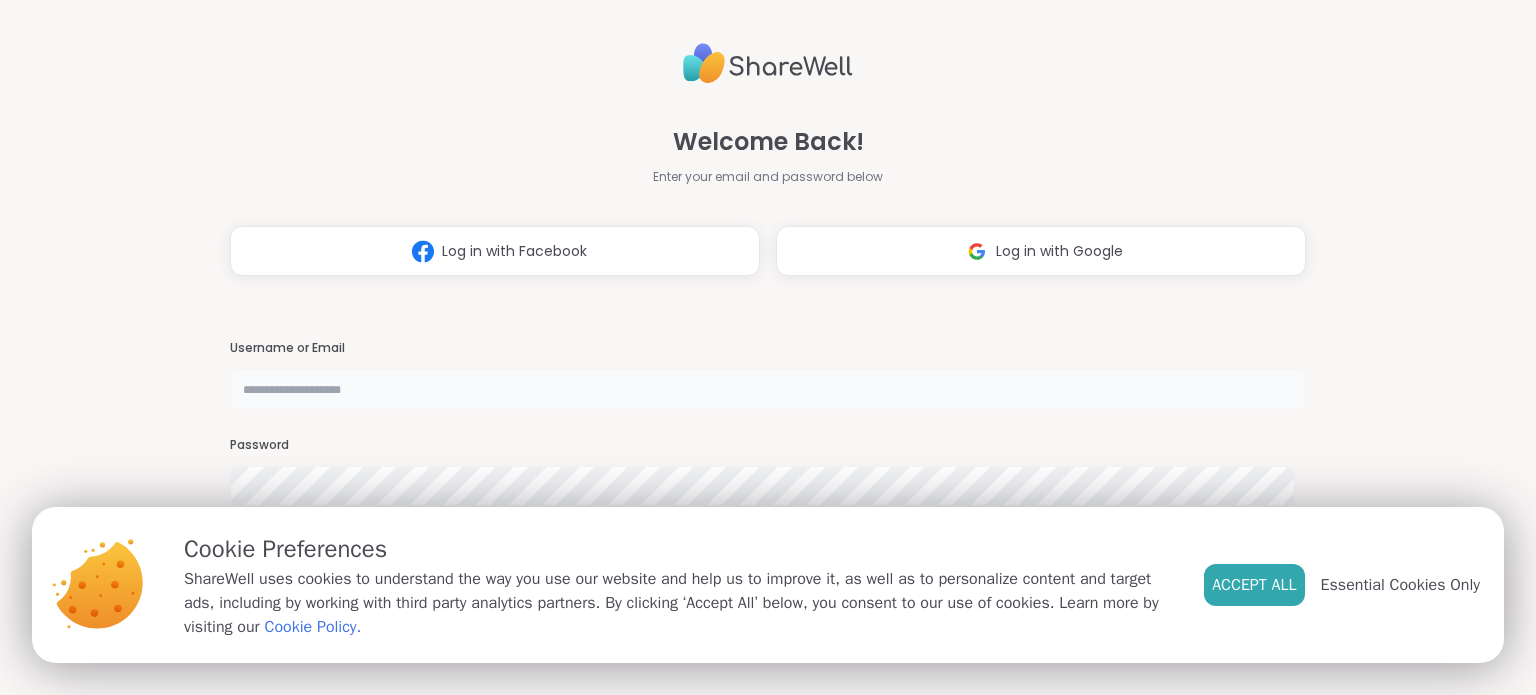 click at bounding box center [767, 389] 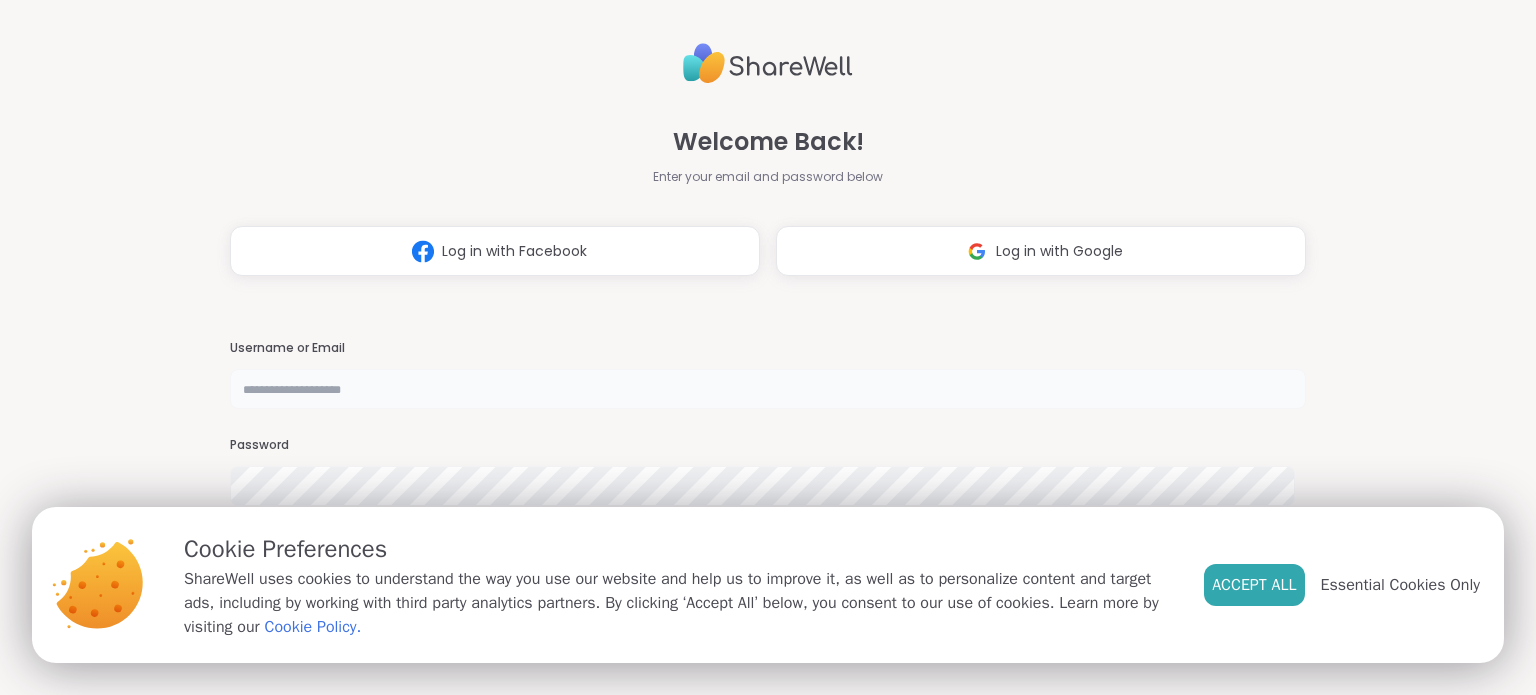 type on "**********" 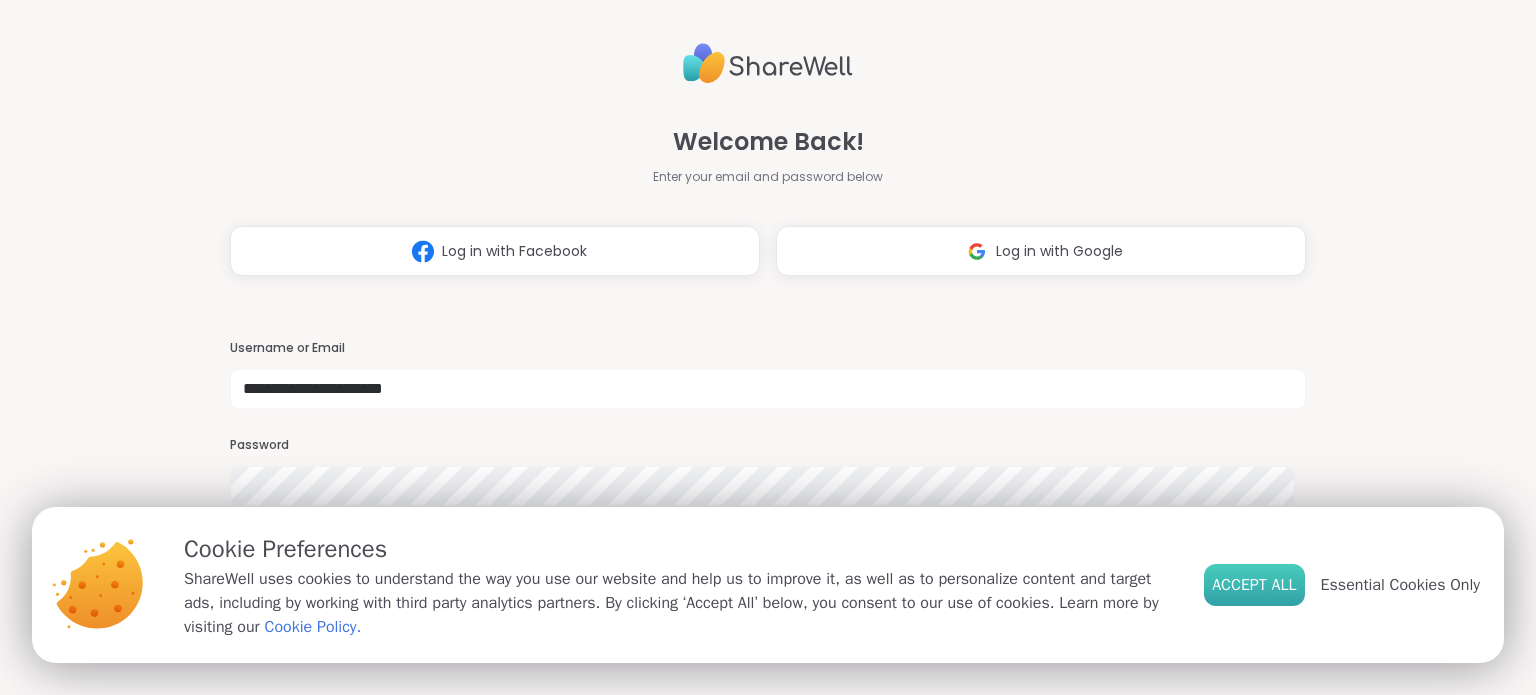 click on "Accept All" at bounding box center [1254, 585] 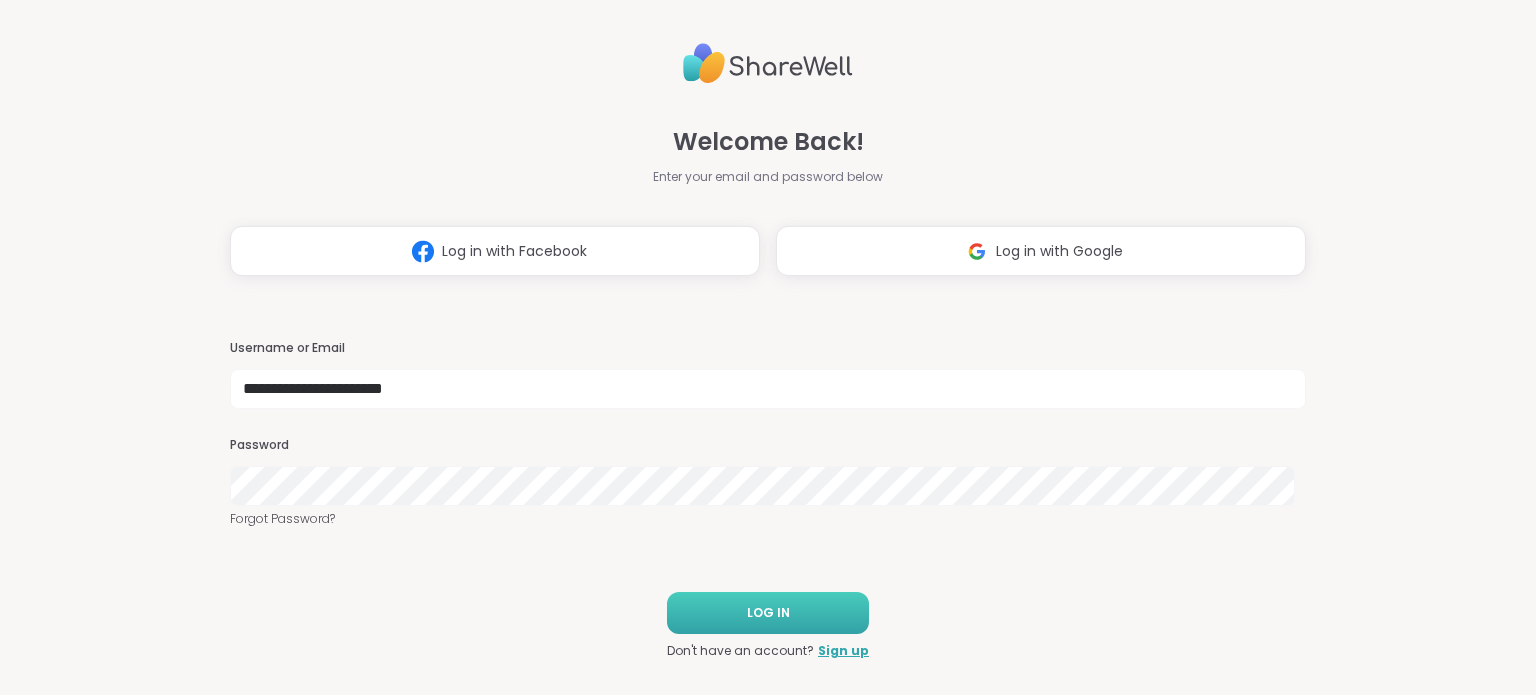 click on "LOG IN" at bounding box center [768, 613] 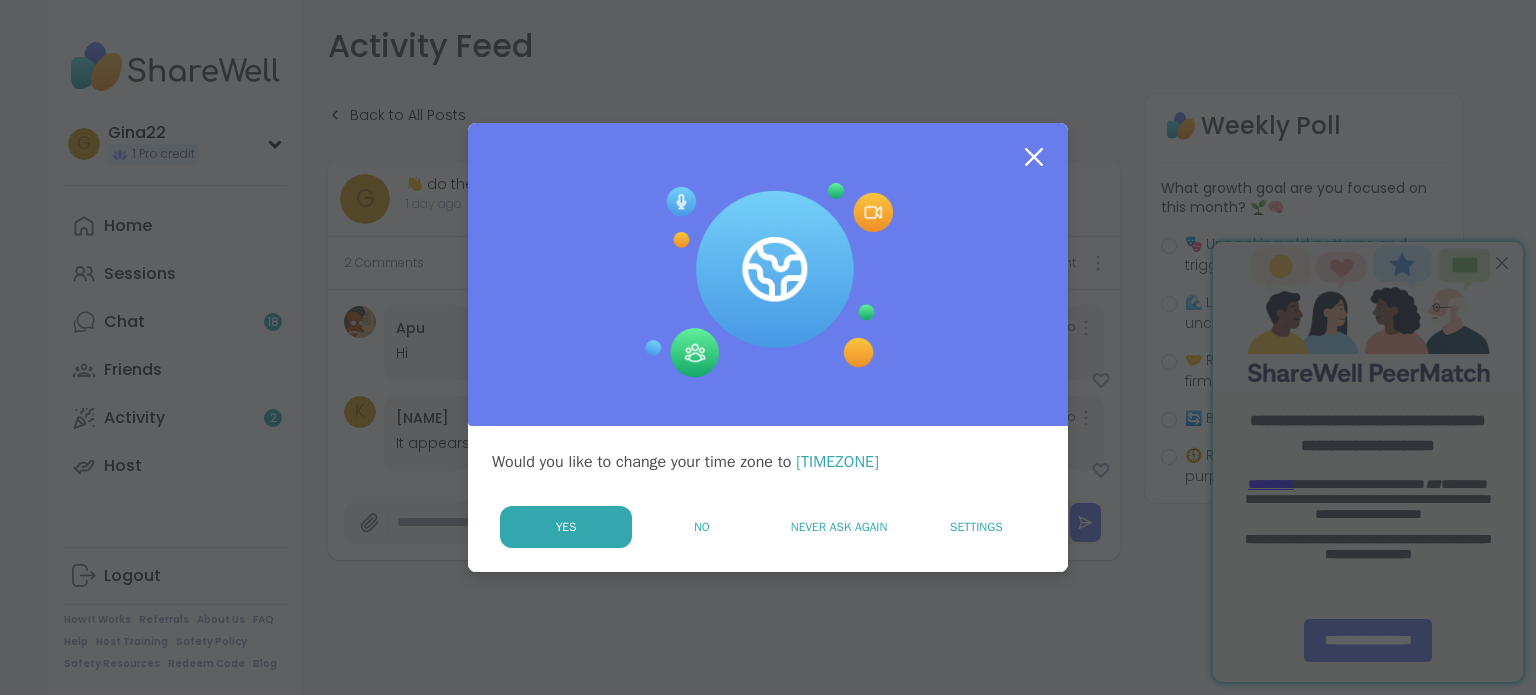 scroll, scrollTop: 0, scrollLeft: 0, axis: both 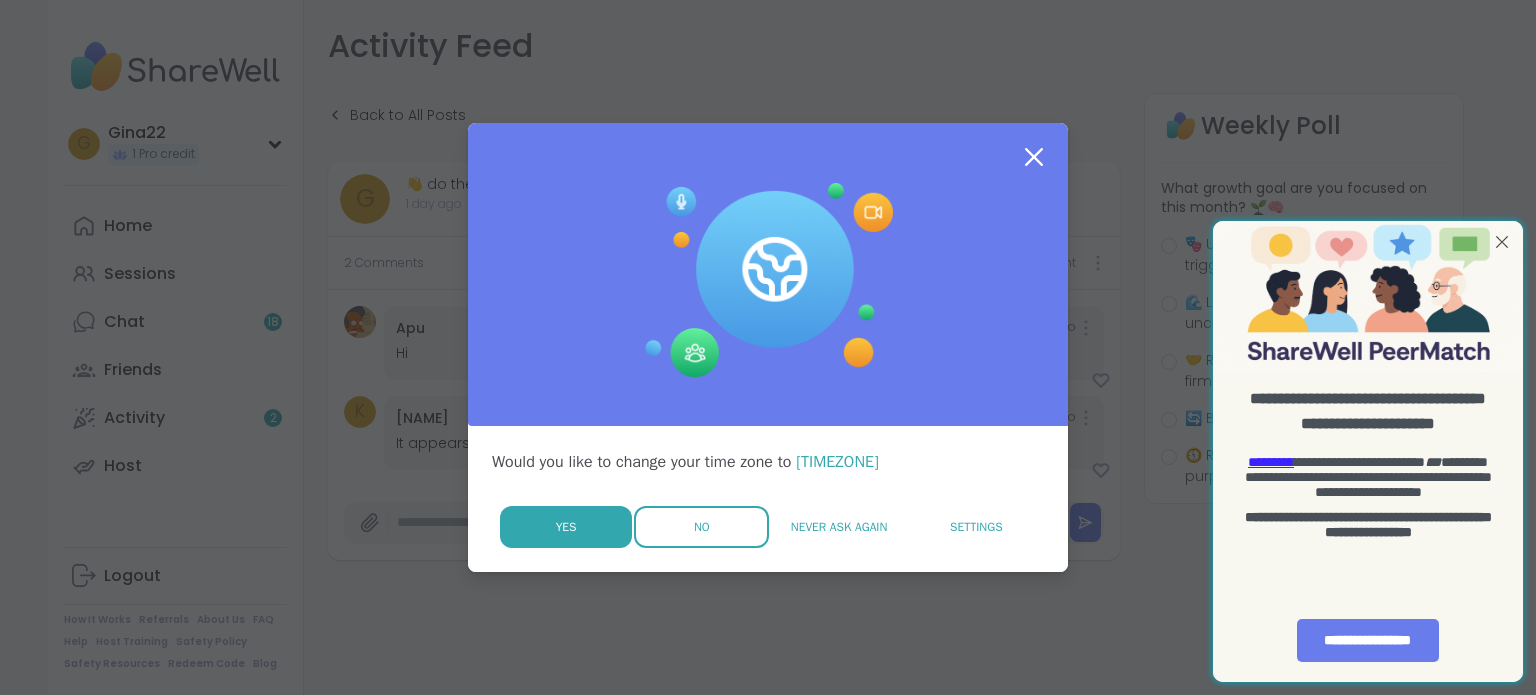 click on "No" at bounding box center (701, 527) 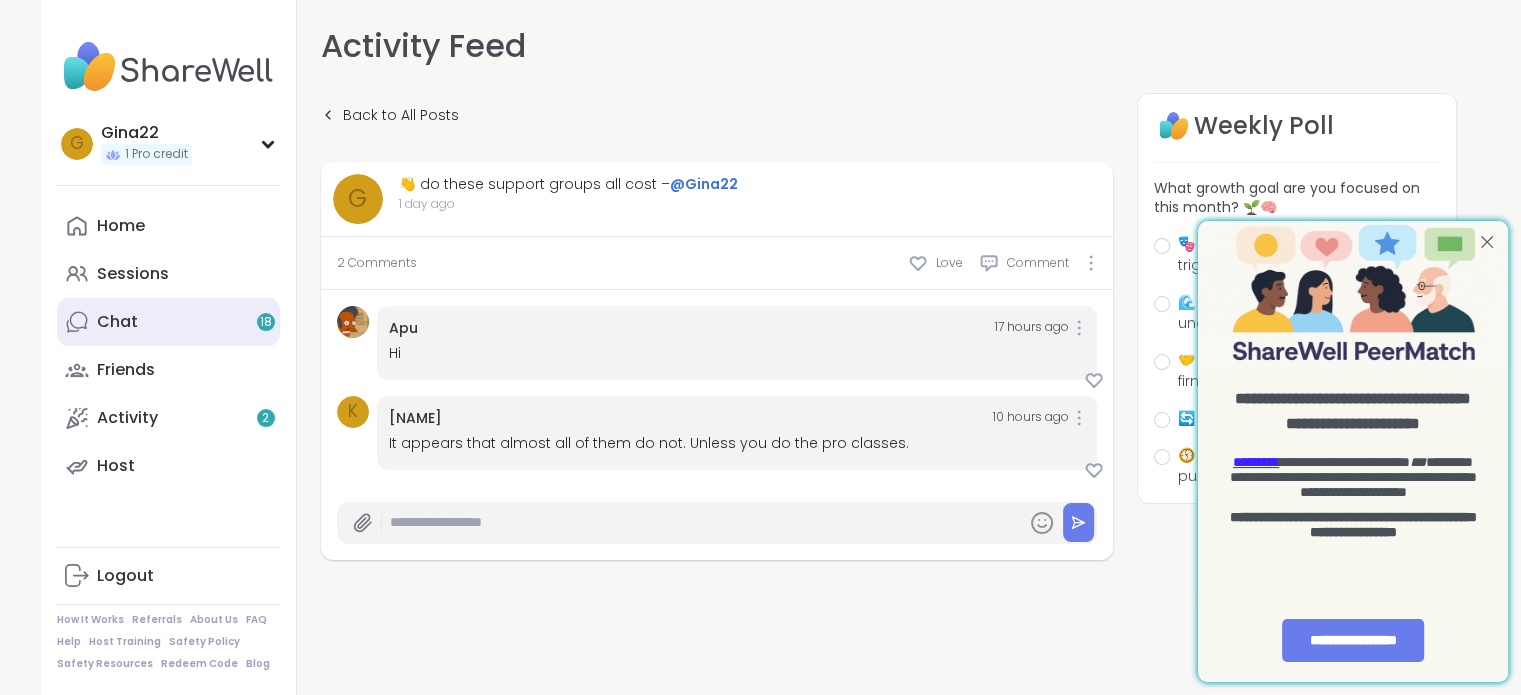 click on "Chat 18" at bounding box center (117, 322) 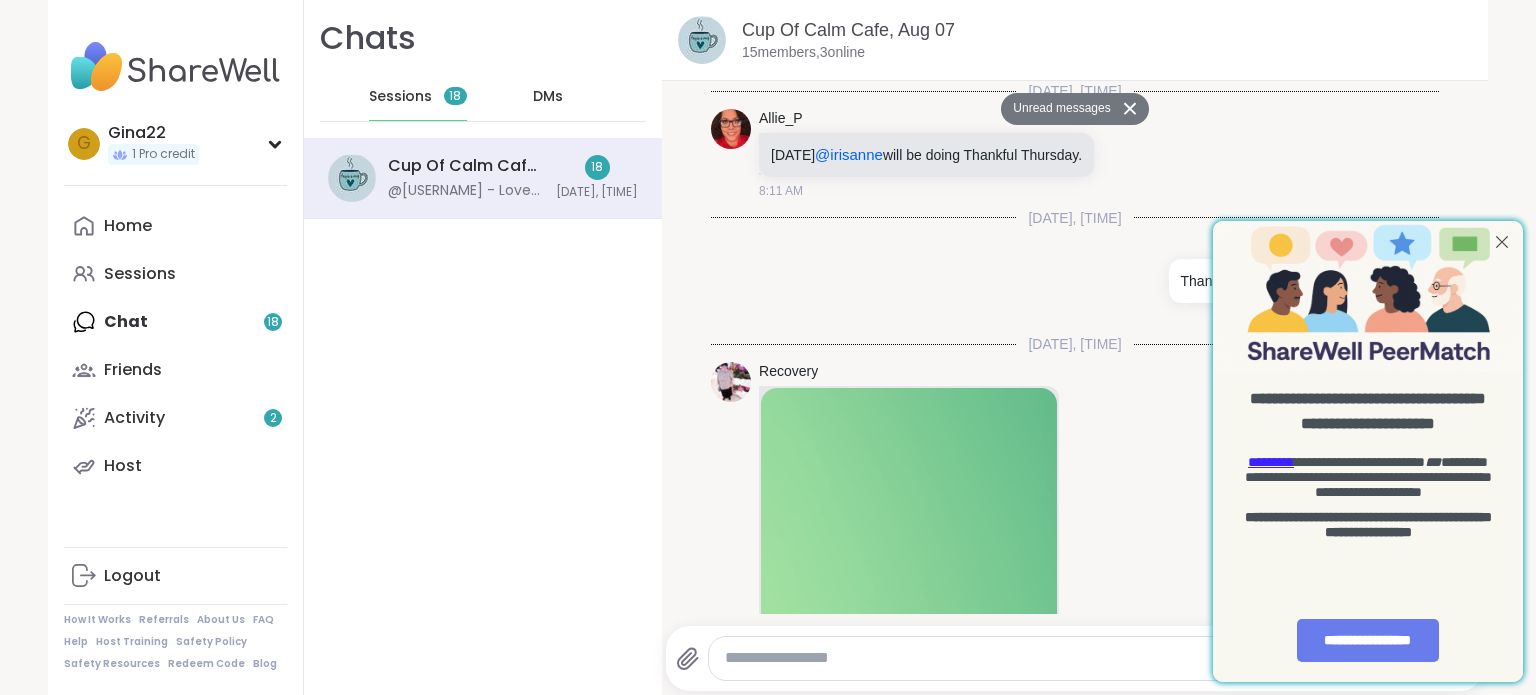 scroll, scrollTop: 4239, scrollLeft: 0, axis: vertical 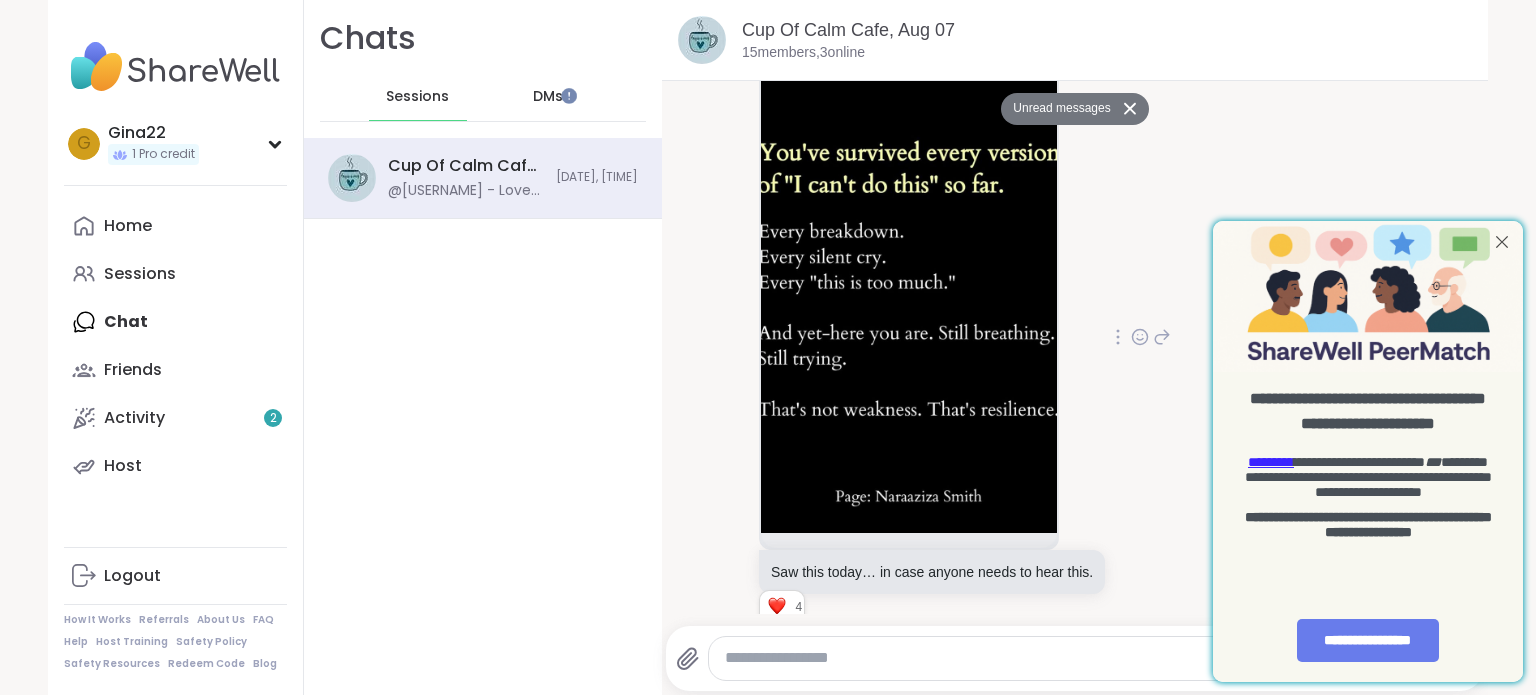 click at bounding box center [731, 51] 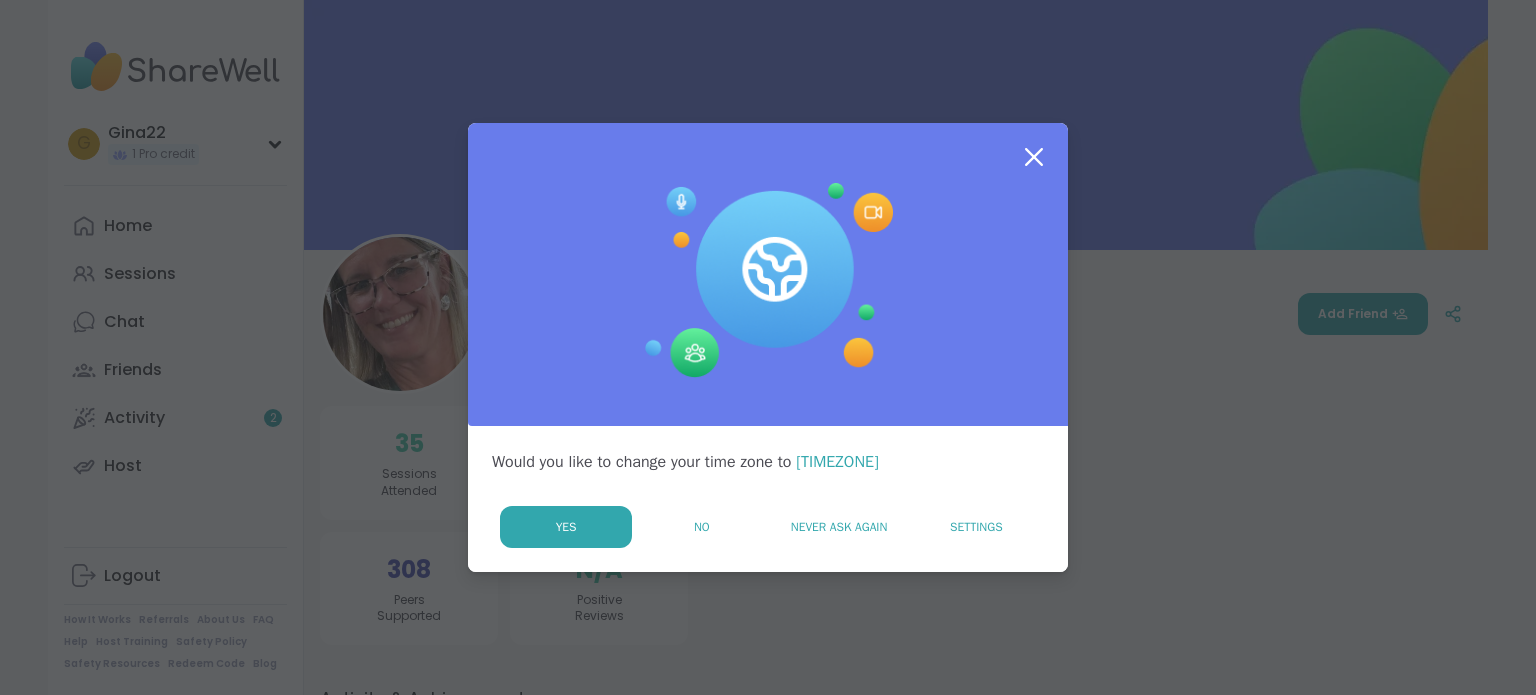 scroll, scrollTop: 0, scrollLeft: 0, axis: both 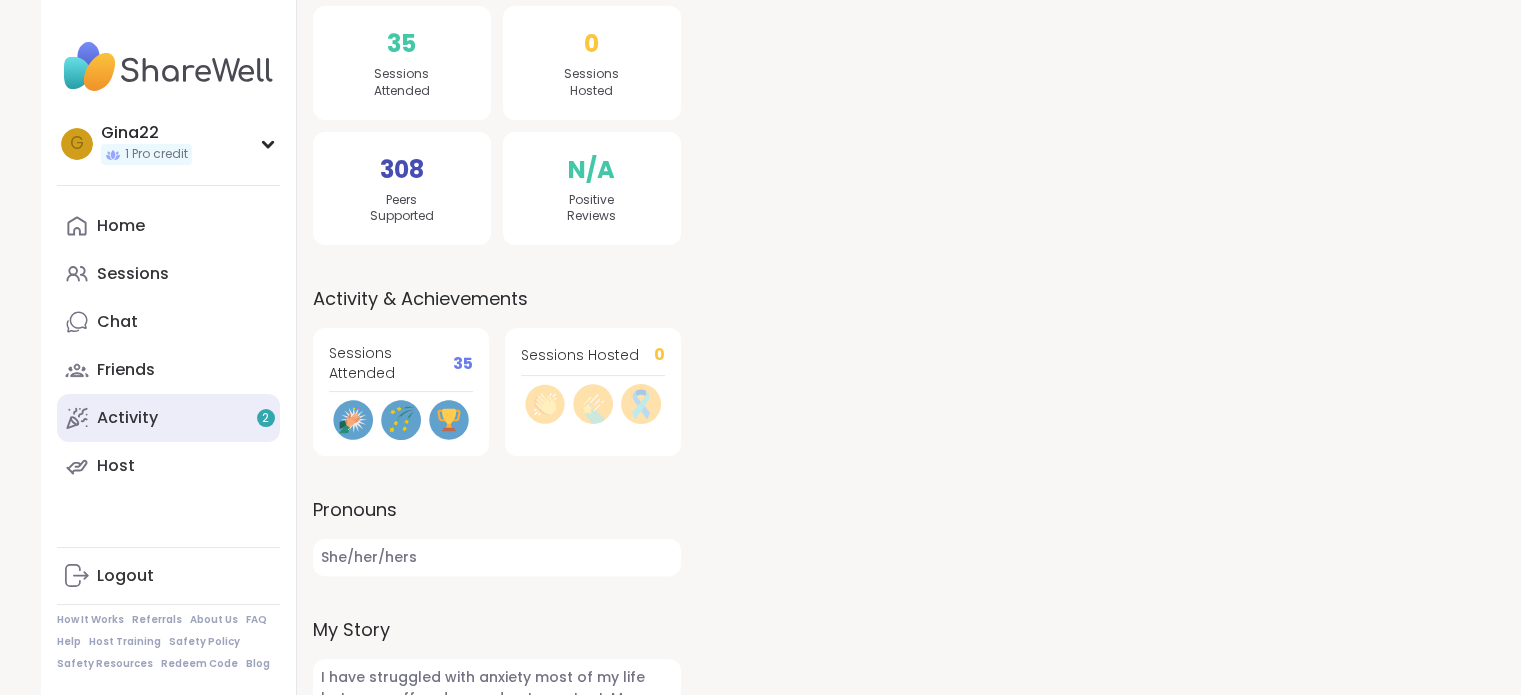 click on "Activity 2" at bounding box center (127, 418) 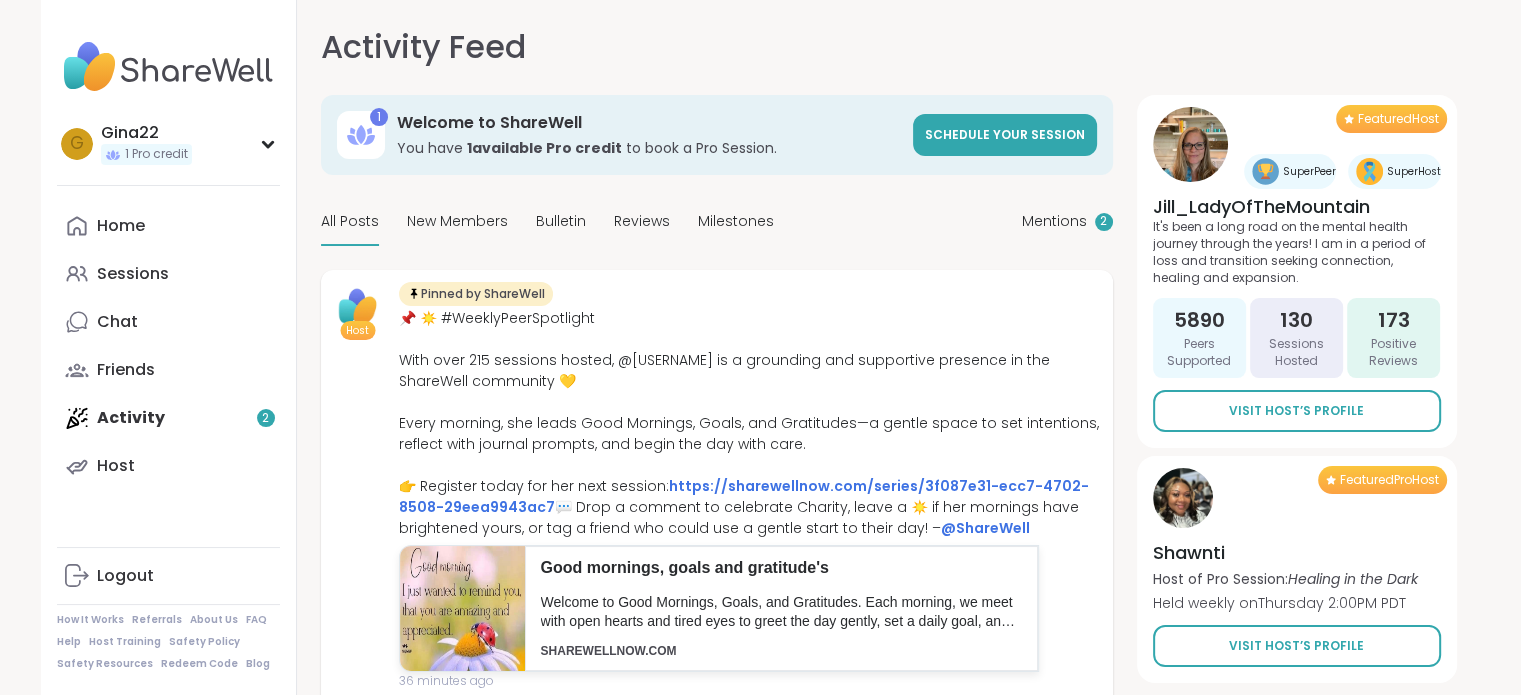 scroll, scrollTop: 0, scrollLeft: 0, axis: both 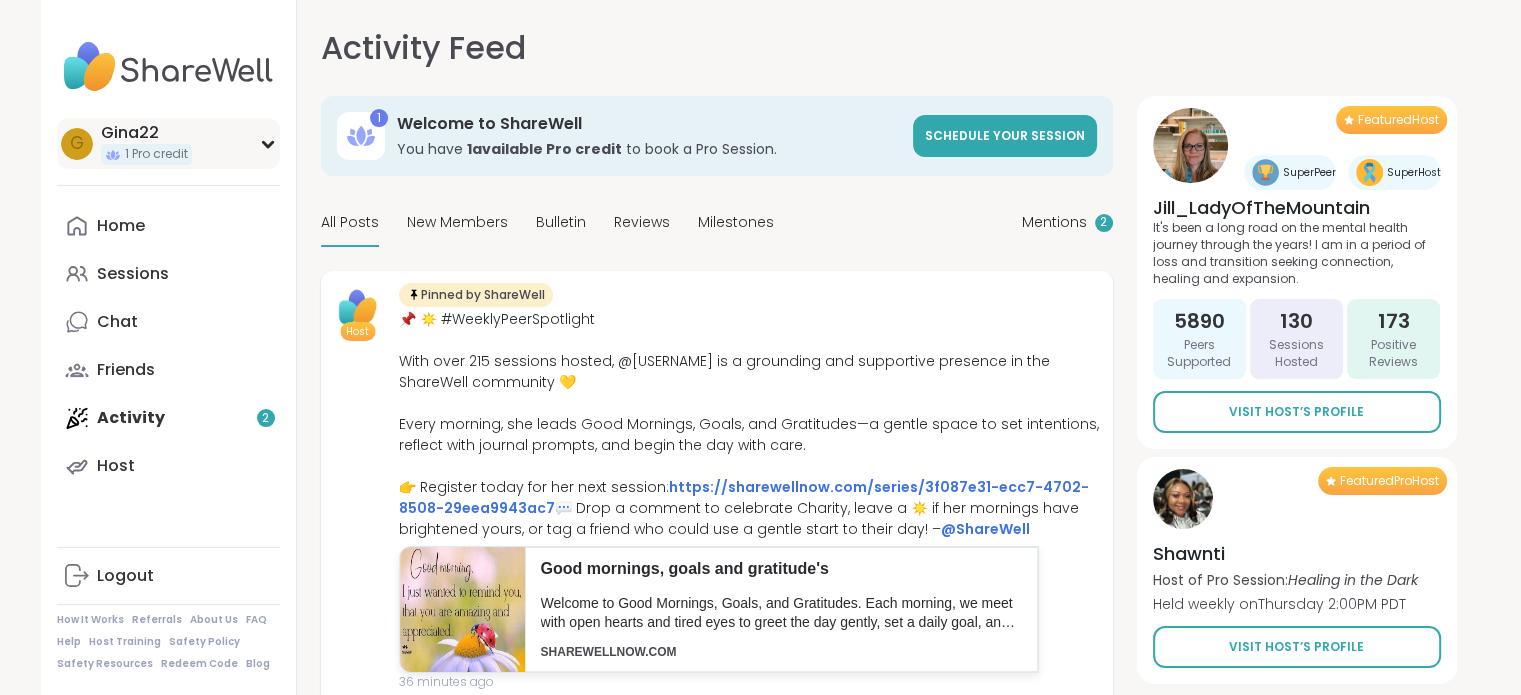 click on "1 Pro credit" at bounding box center [156, 154] 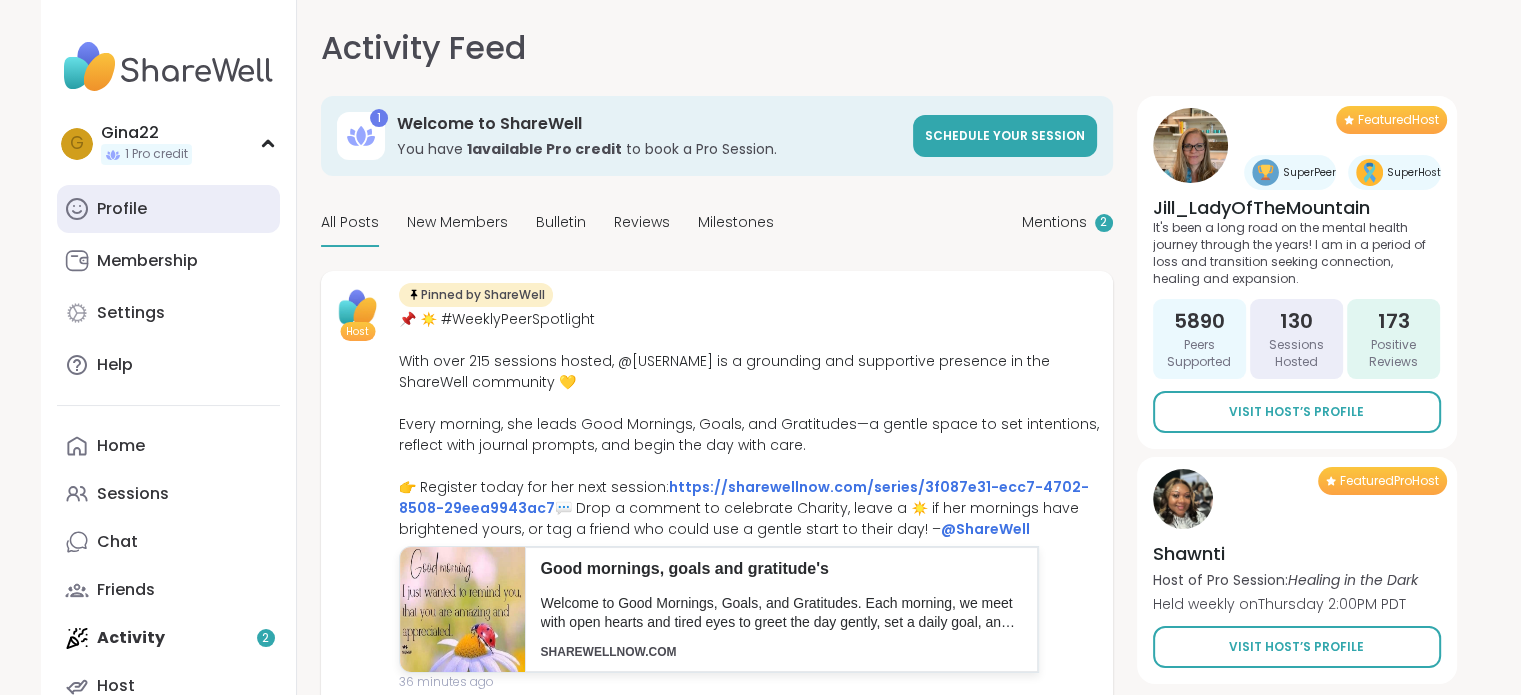 click on "Profile" at bounding box center [122, 209] 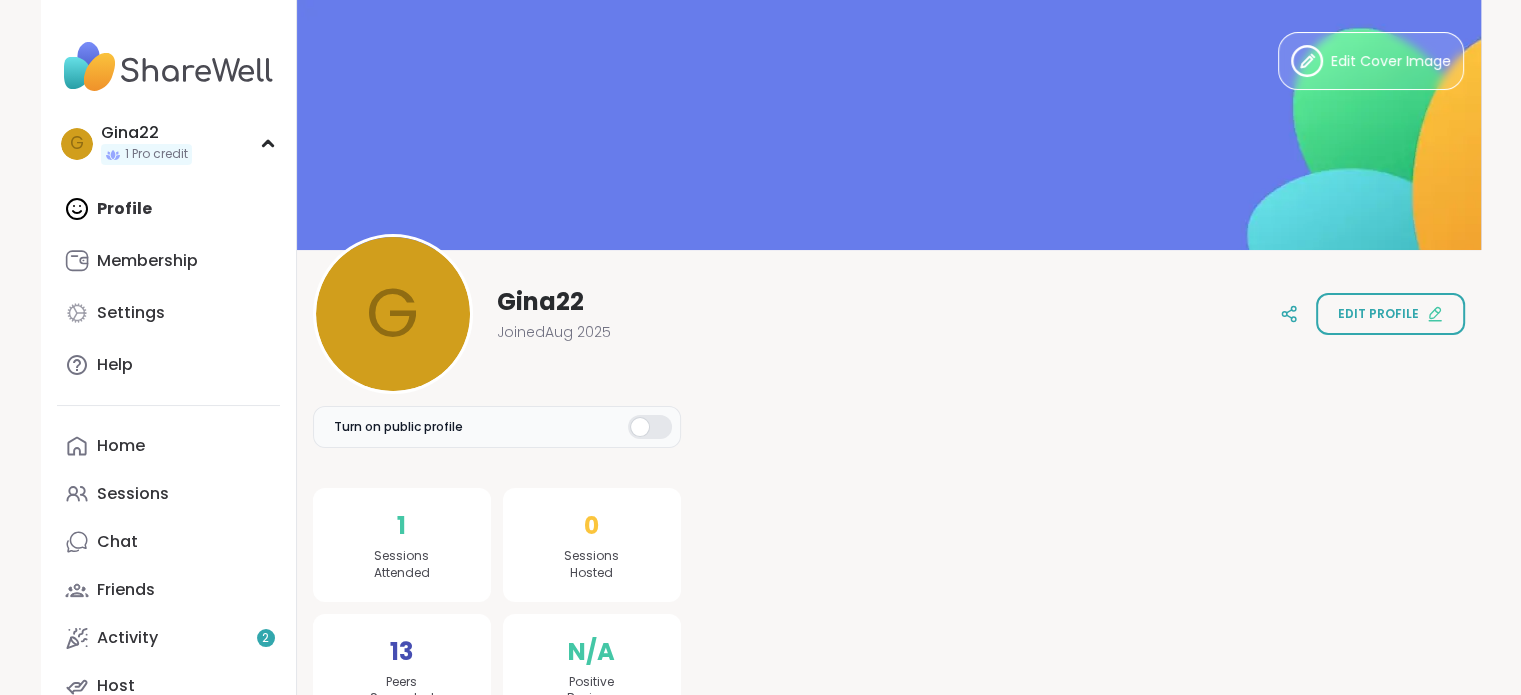scroll, scrollTop: 0, scrollLeft: 0, axis: both 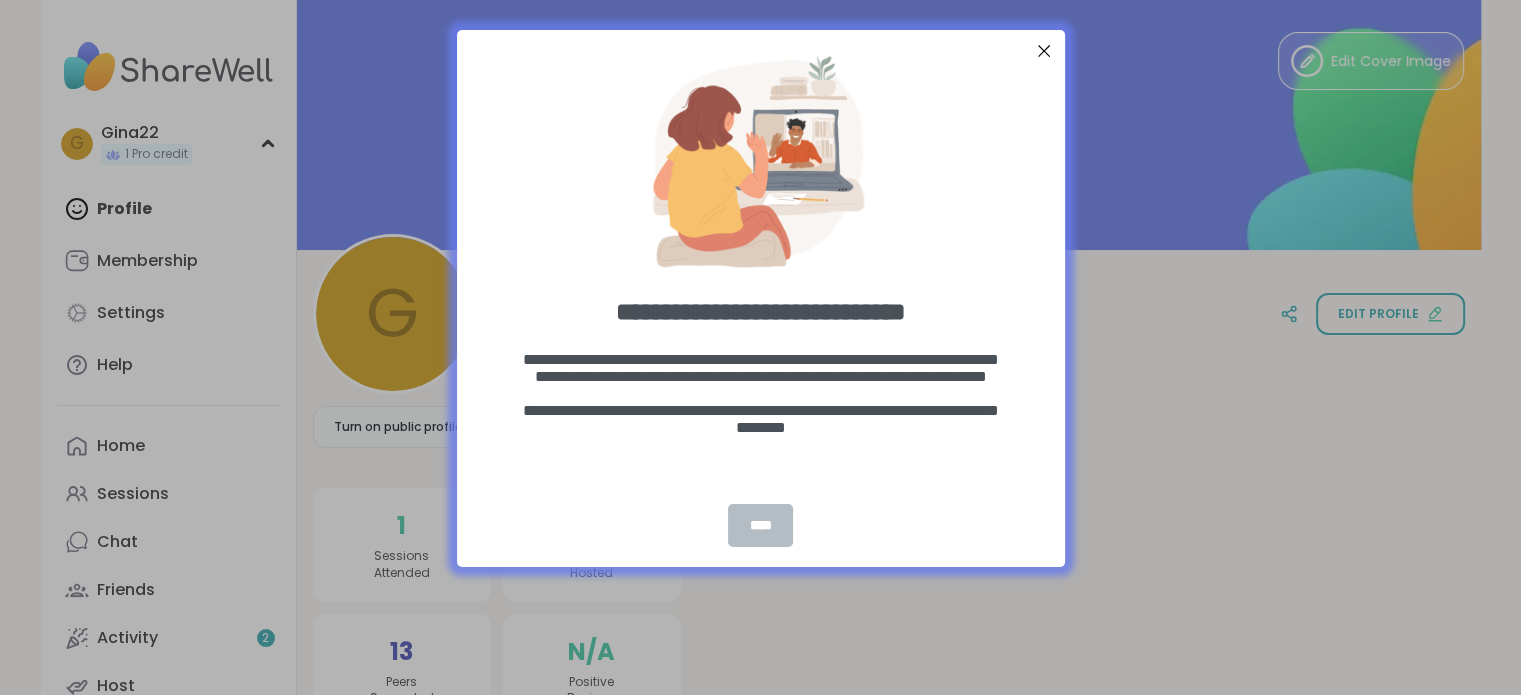 click on "****" at bounding box center (761, 525) 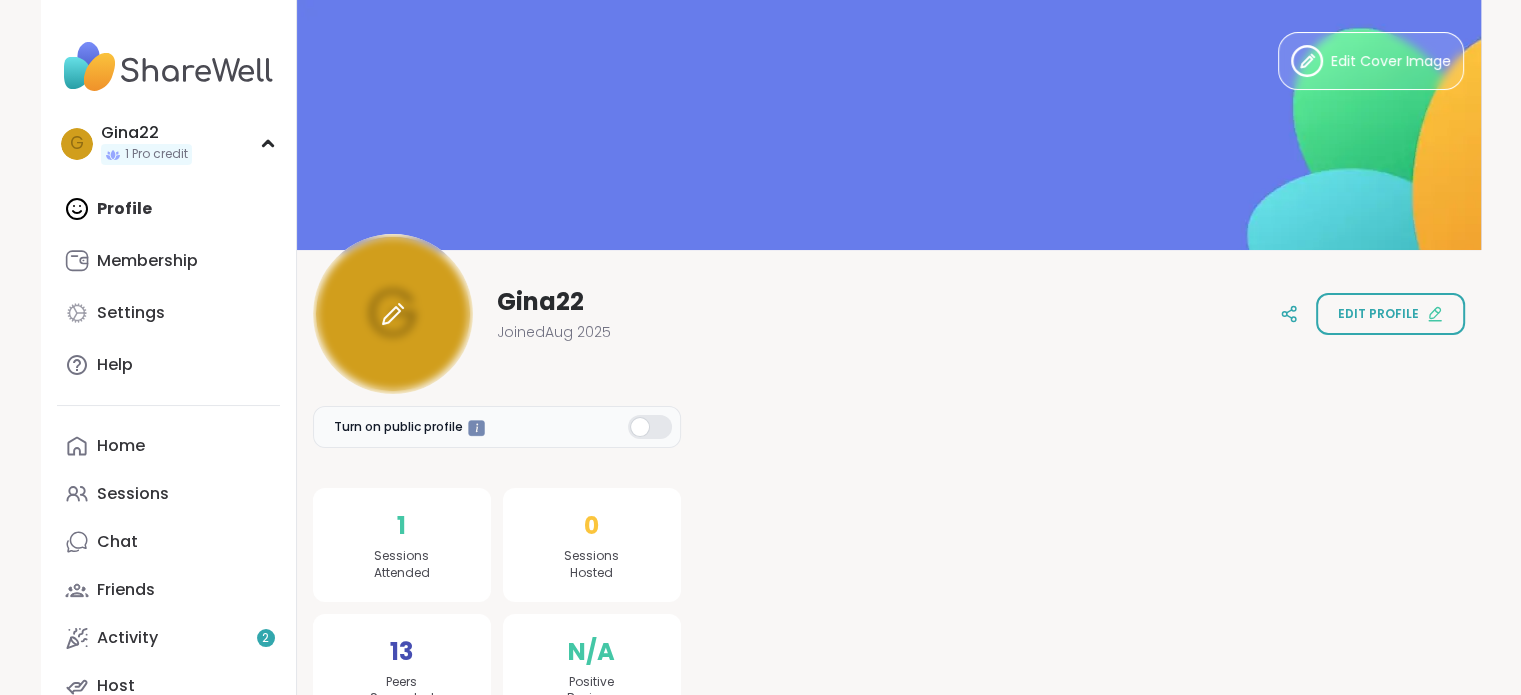 click at bounding box center (393, 314) 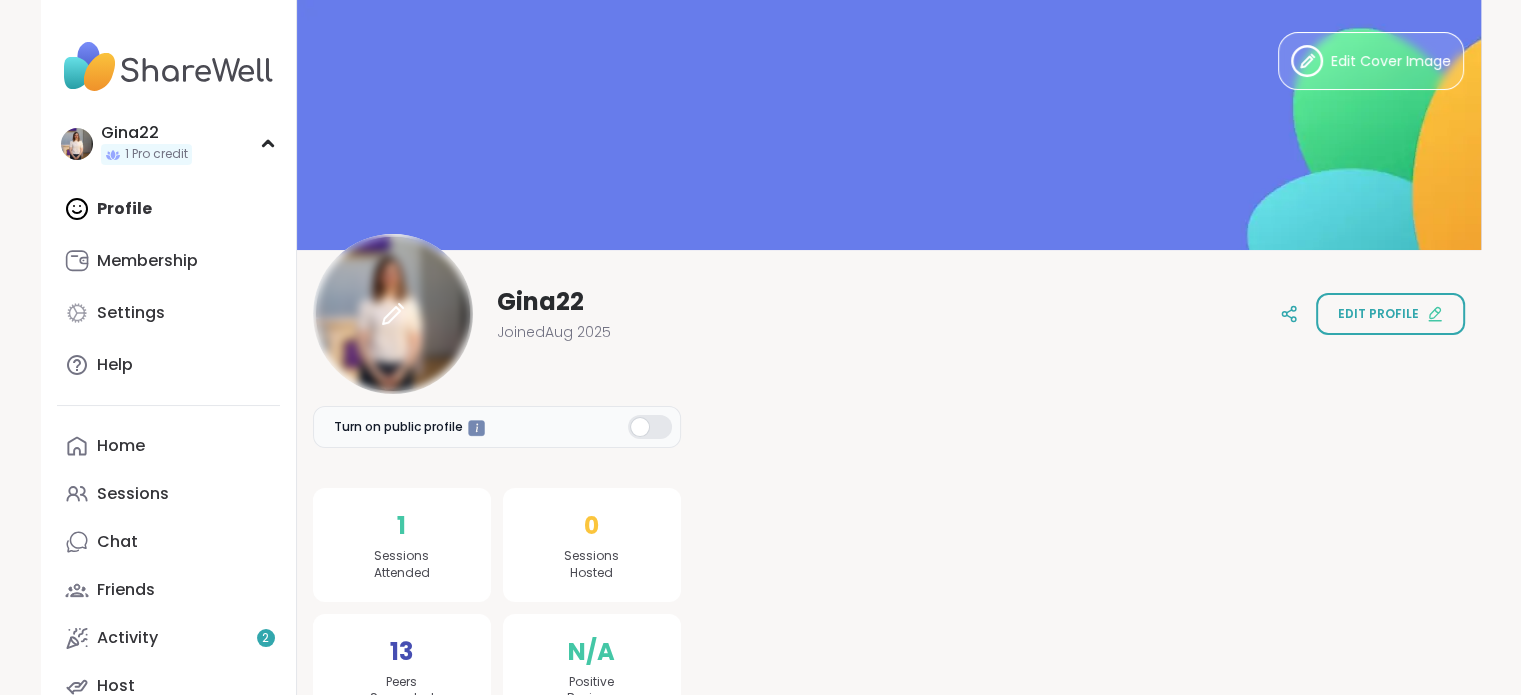 click at bounding box center (393, 314) 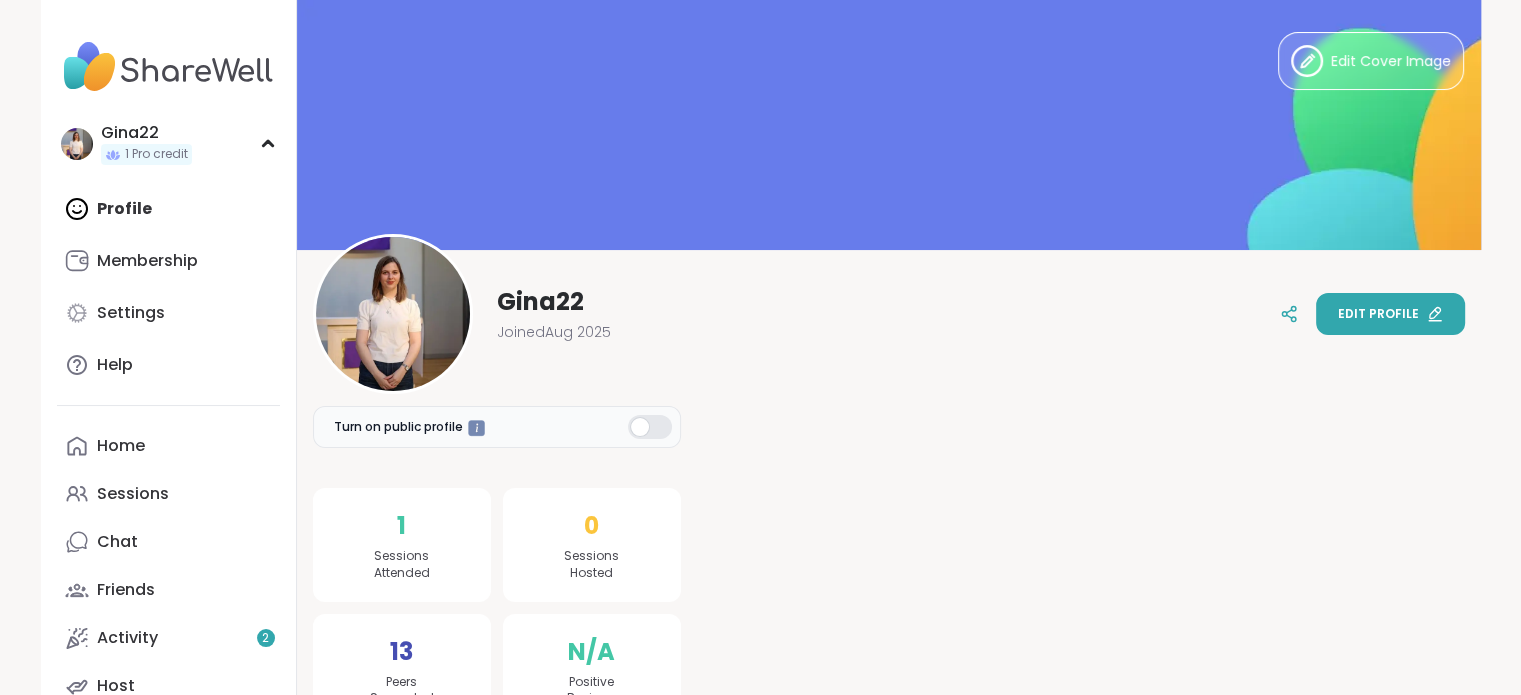 click on "Edit profile" at bounding box center [1378, 314] 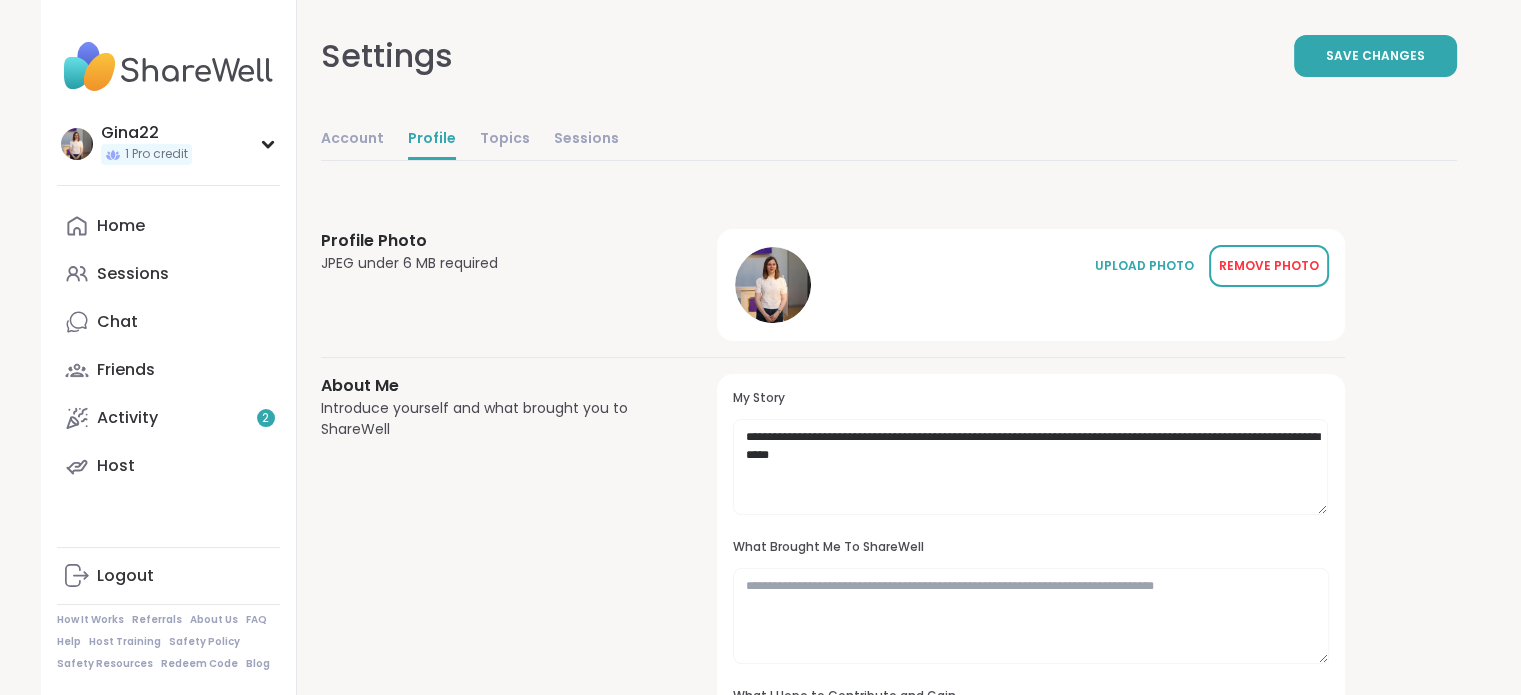 click on "REMOVE PHOTO" at bounding box center [1269, 266] 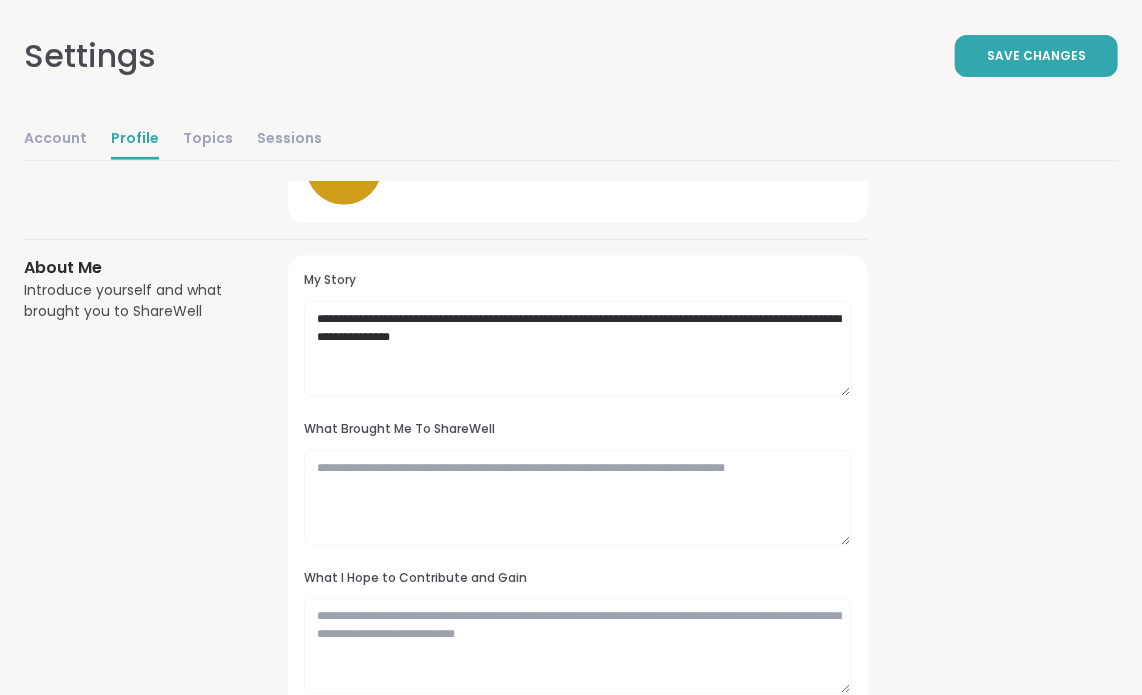 scroll, scrollTop: 0, scrollLeft: 0, axis: both 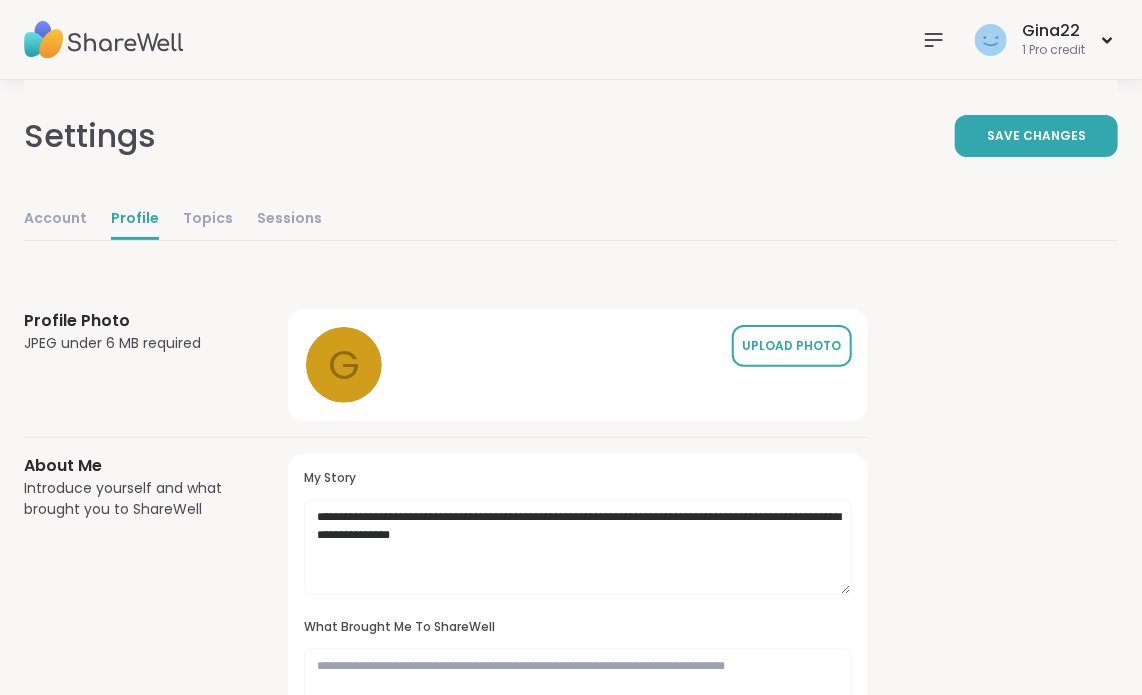 click on "UPLOAD PHOTO" at bounding box center (792, 346) 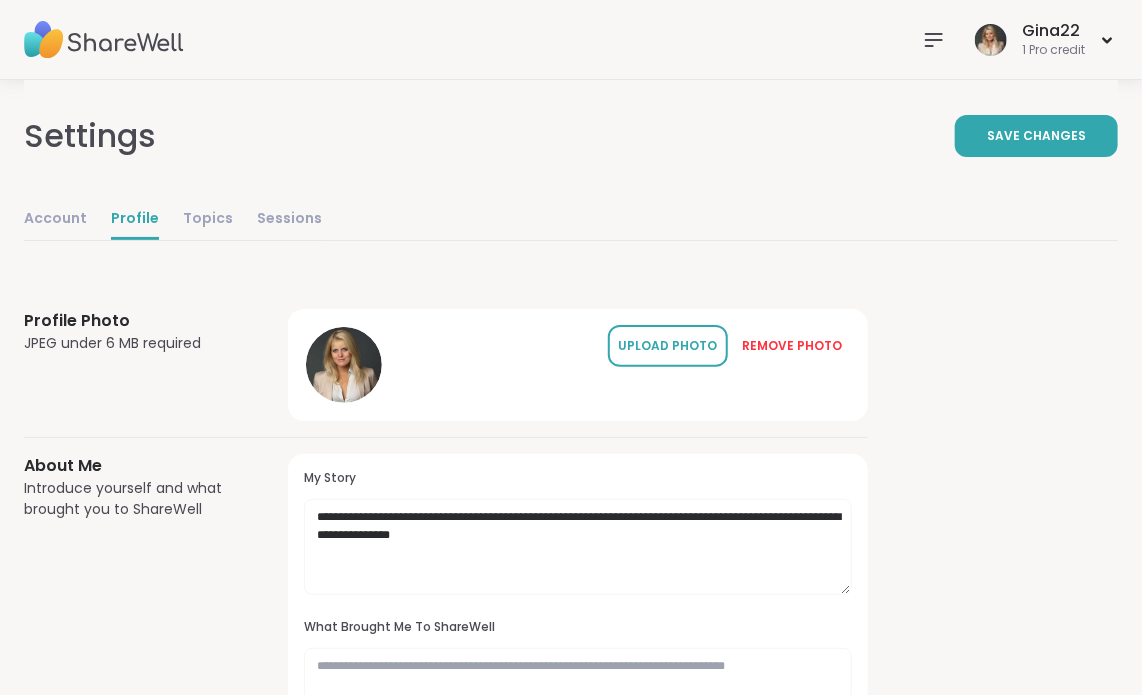 click on "UPLOAD PHOTO" at bounding box center (668, 346) 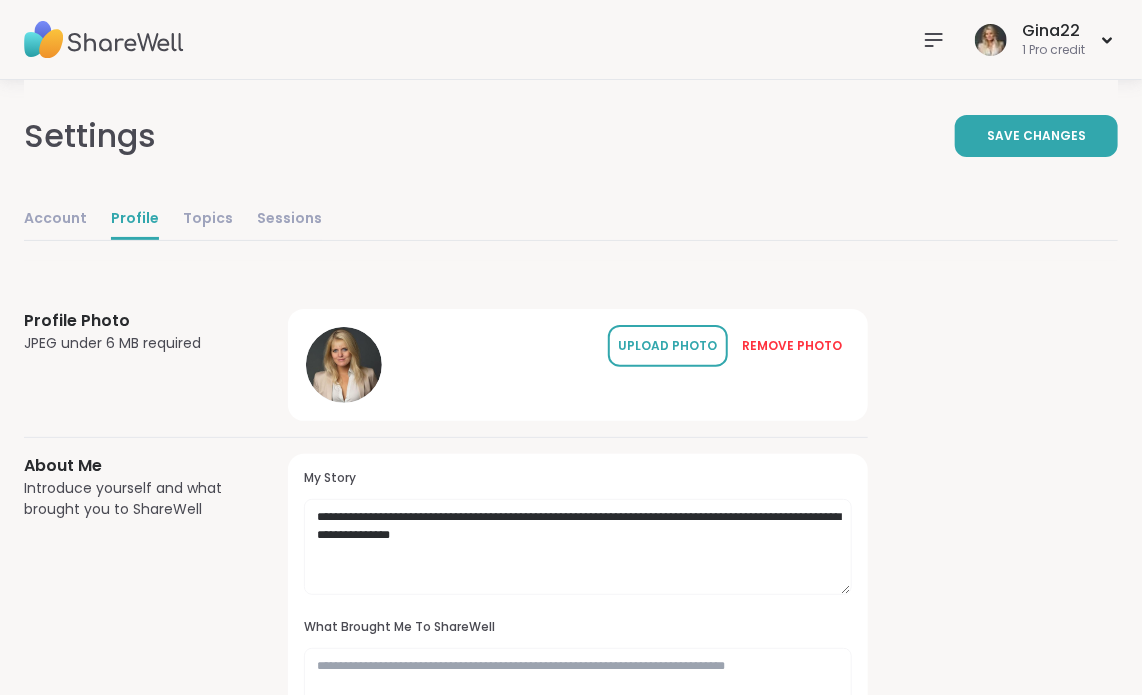 click on "UPLOAD PHOTO" at bounding box center (668, 346) 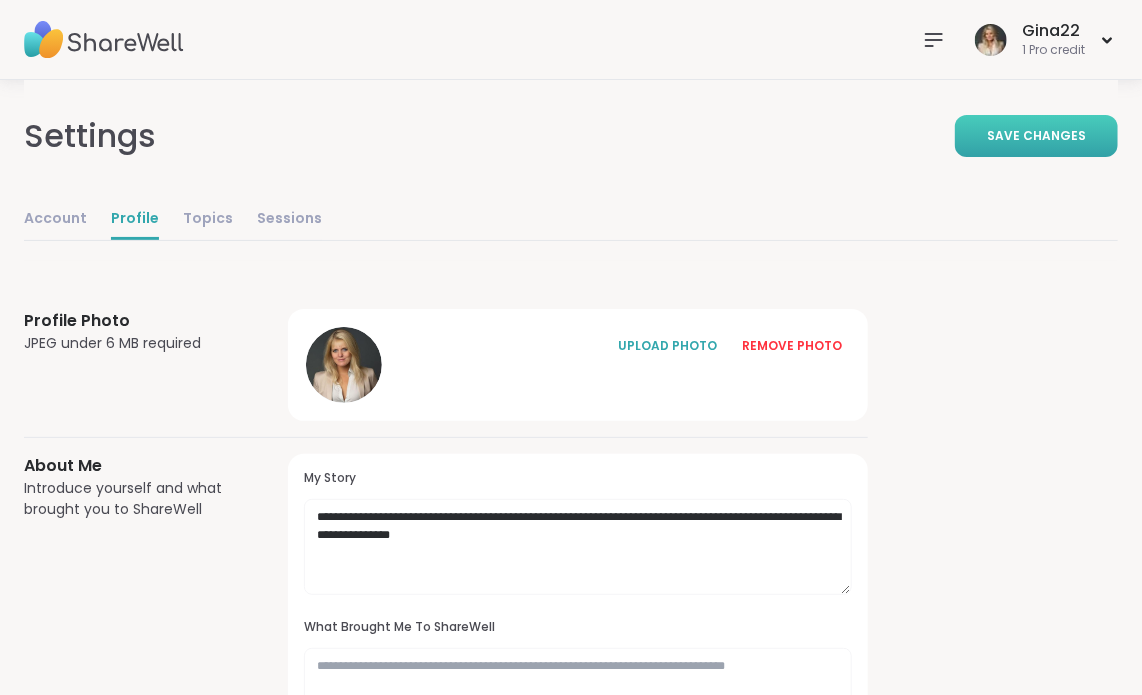 click on "Save Changes" at bounding box center (1036, 136) 